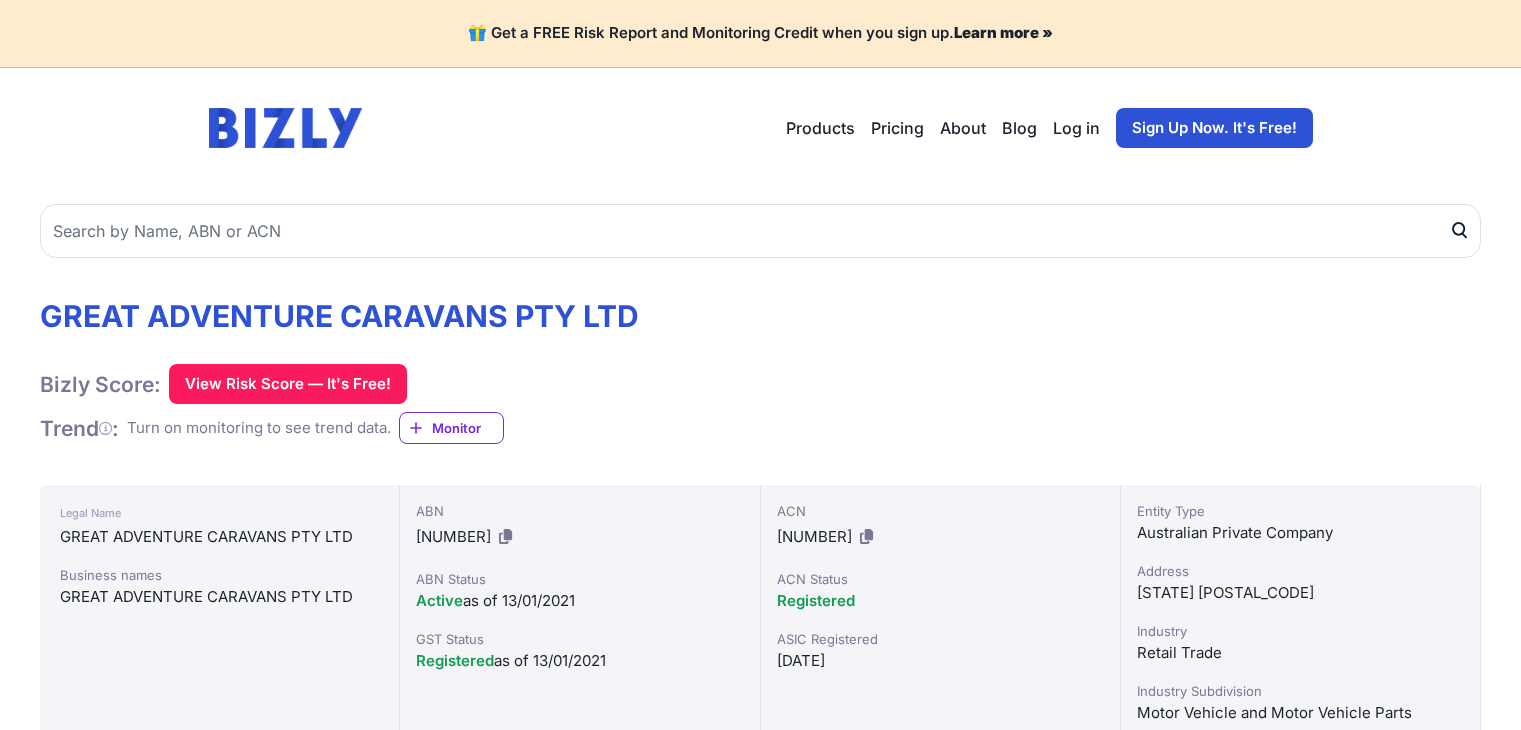 scroll, scrollTop: 200, scrollLeft: 0, axis: vertical 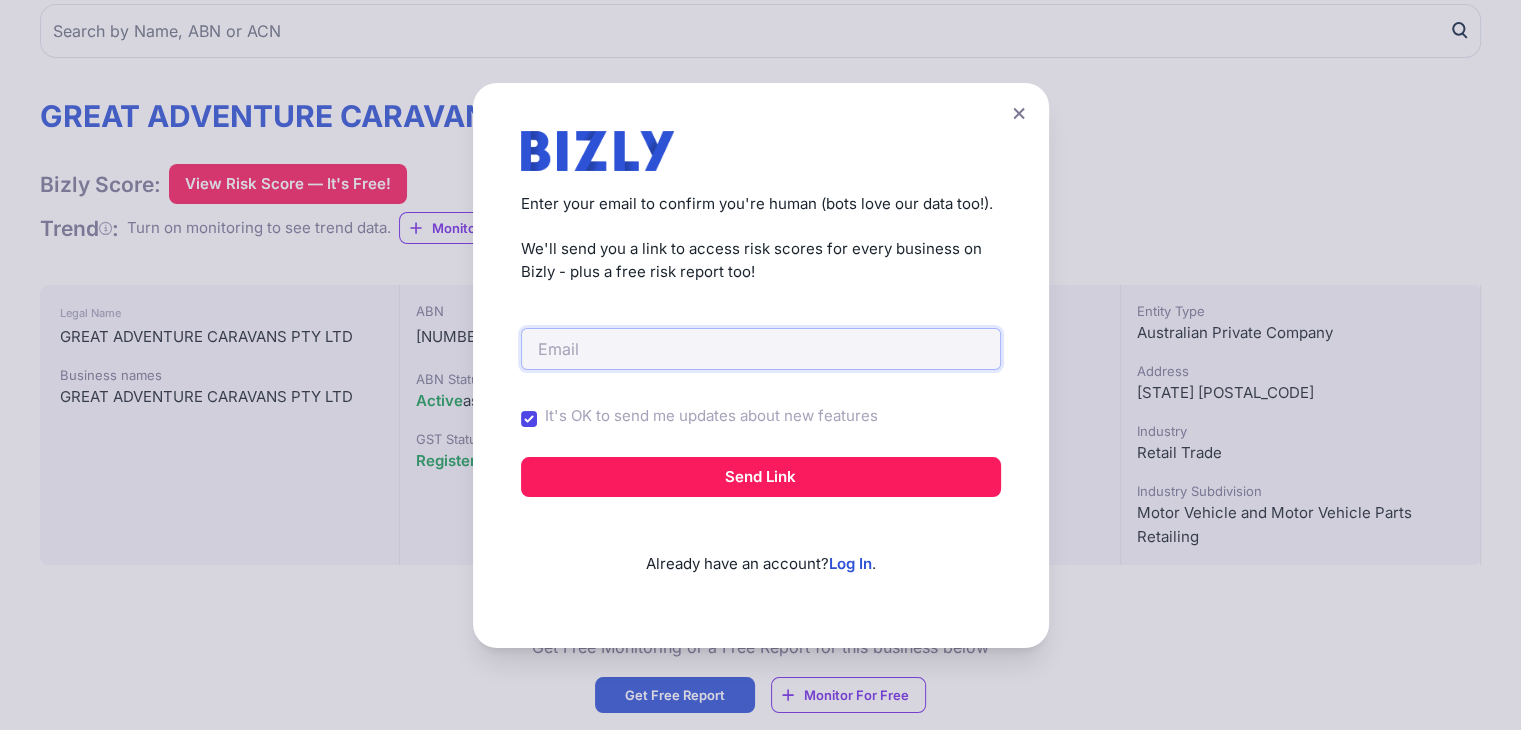 click at bounding box center (761, 349) 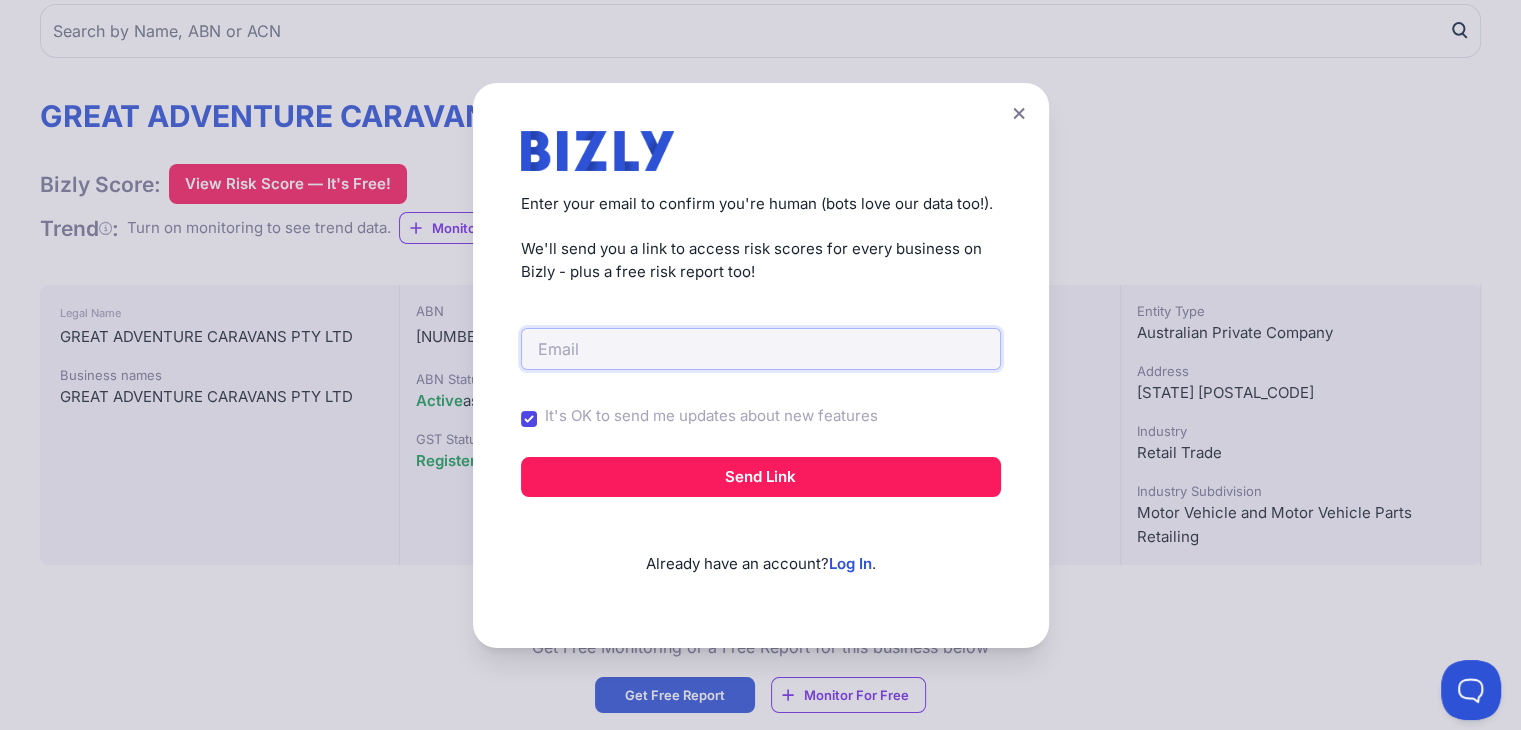 scroll, scrollTop: 0, scrollLeft: 0, axis: both 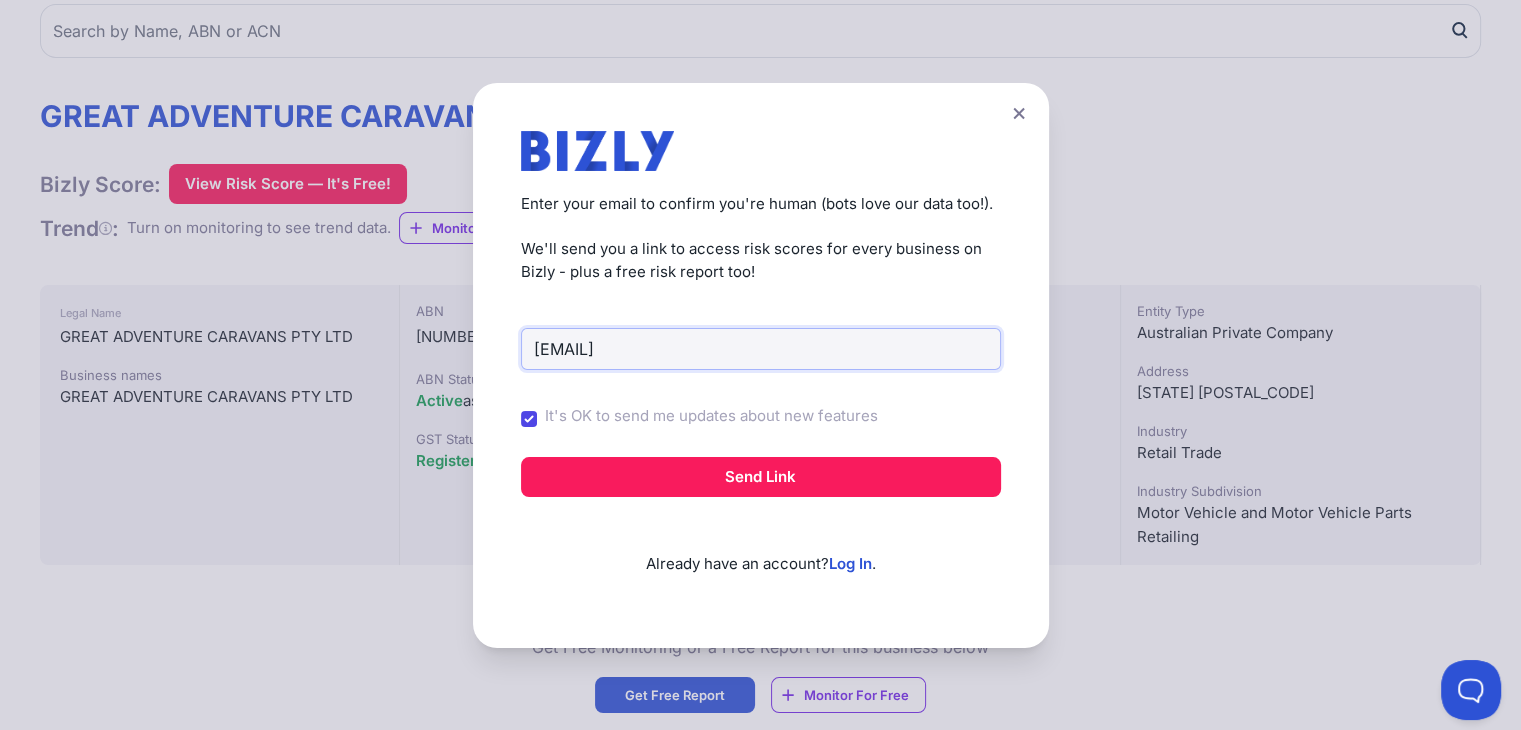 type on "hareshratilalpatel1@gmail.com" 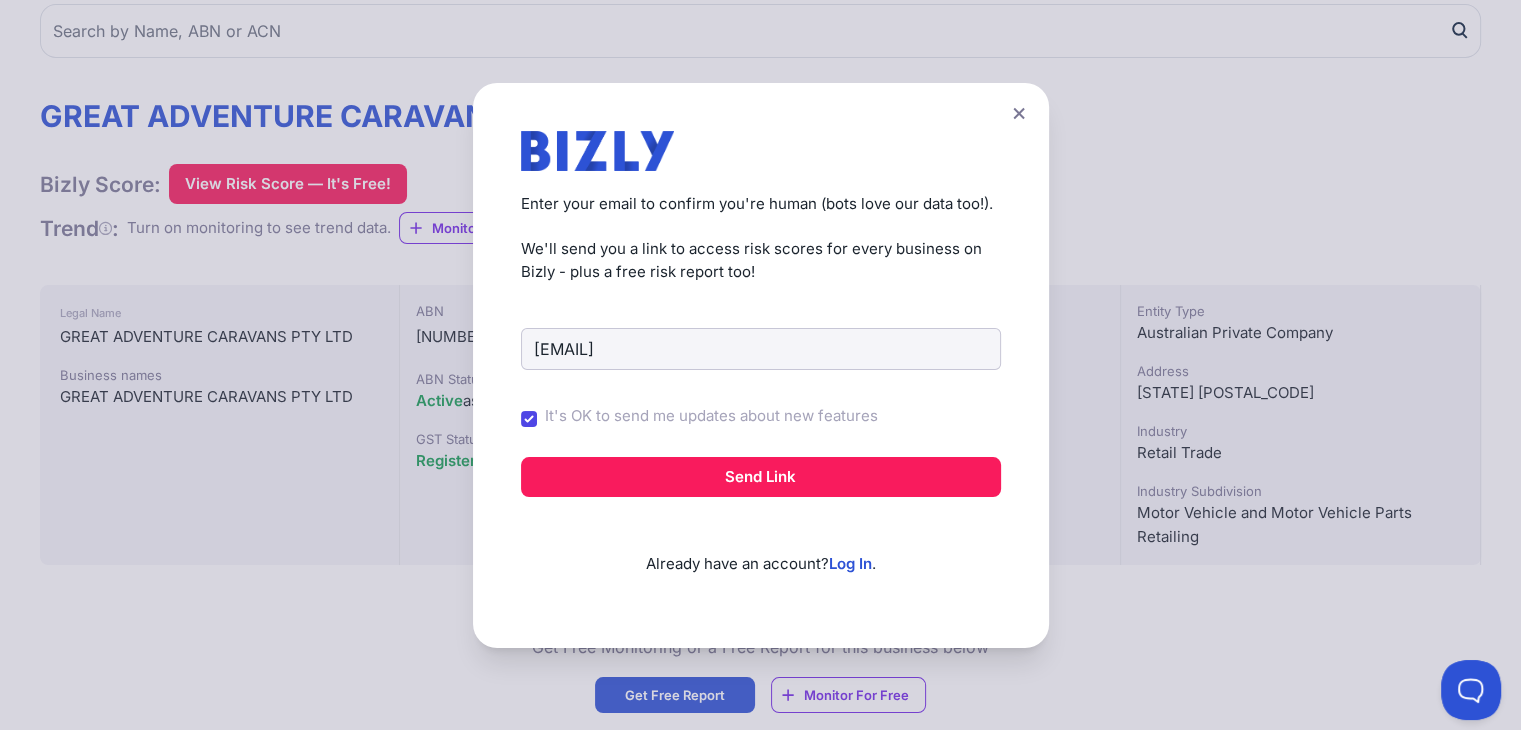 click on "It's OK to send me updates about new features" at bounding box center [711, 416] 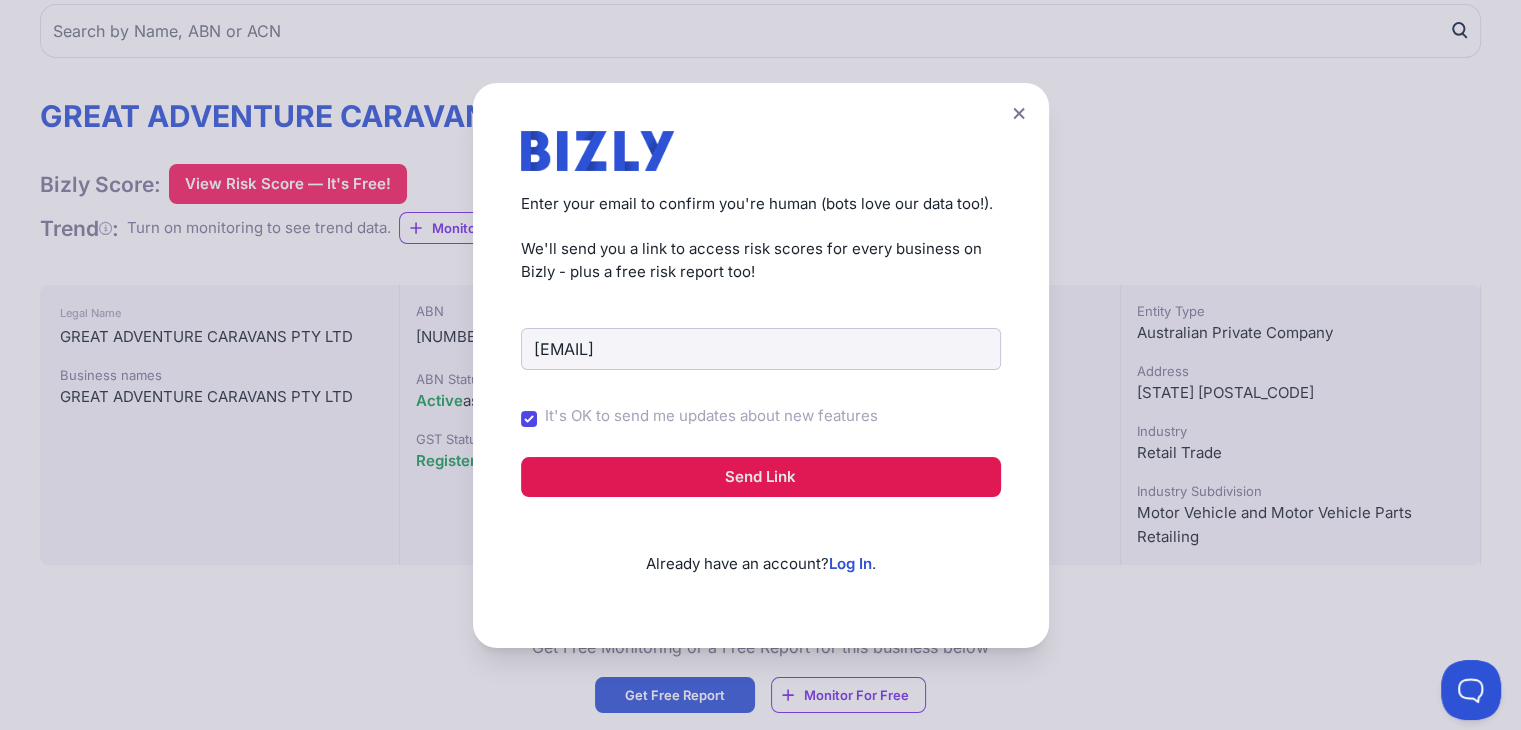 click on "Send Link" at bounding box center (761, 477) 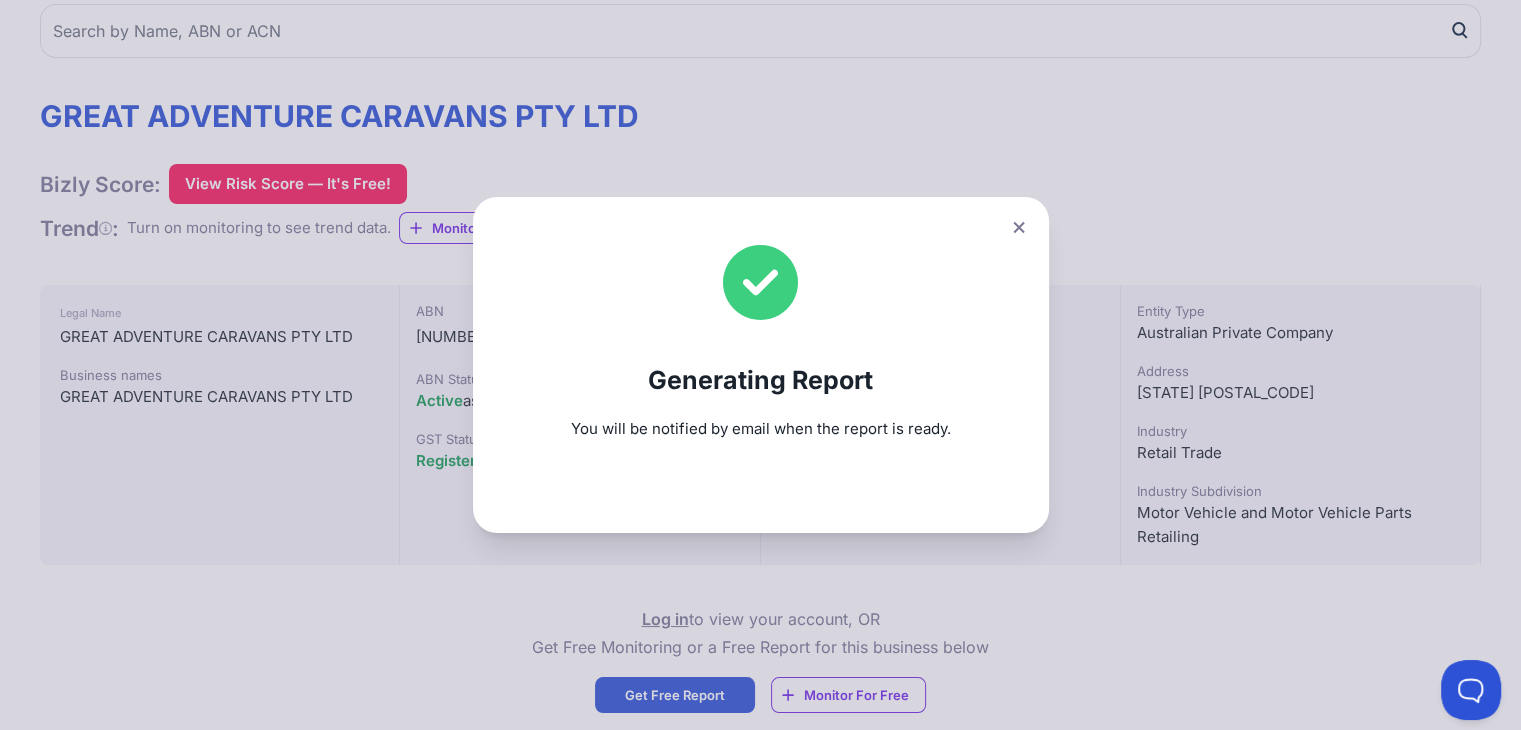 click 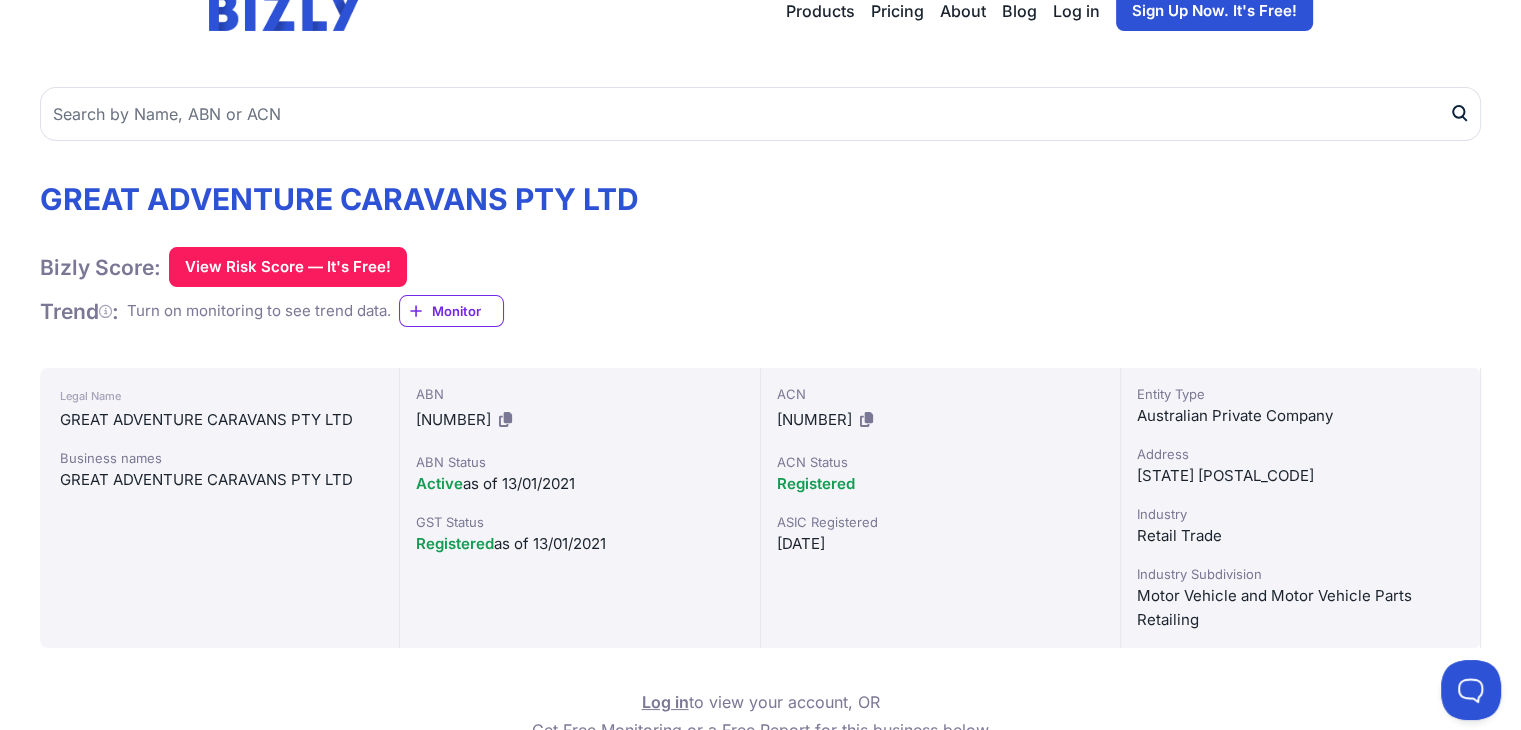 scroll, scrollTop: 0, scrollLeft: 0, axis: both 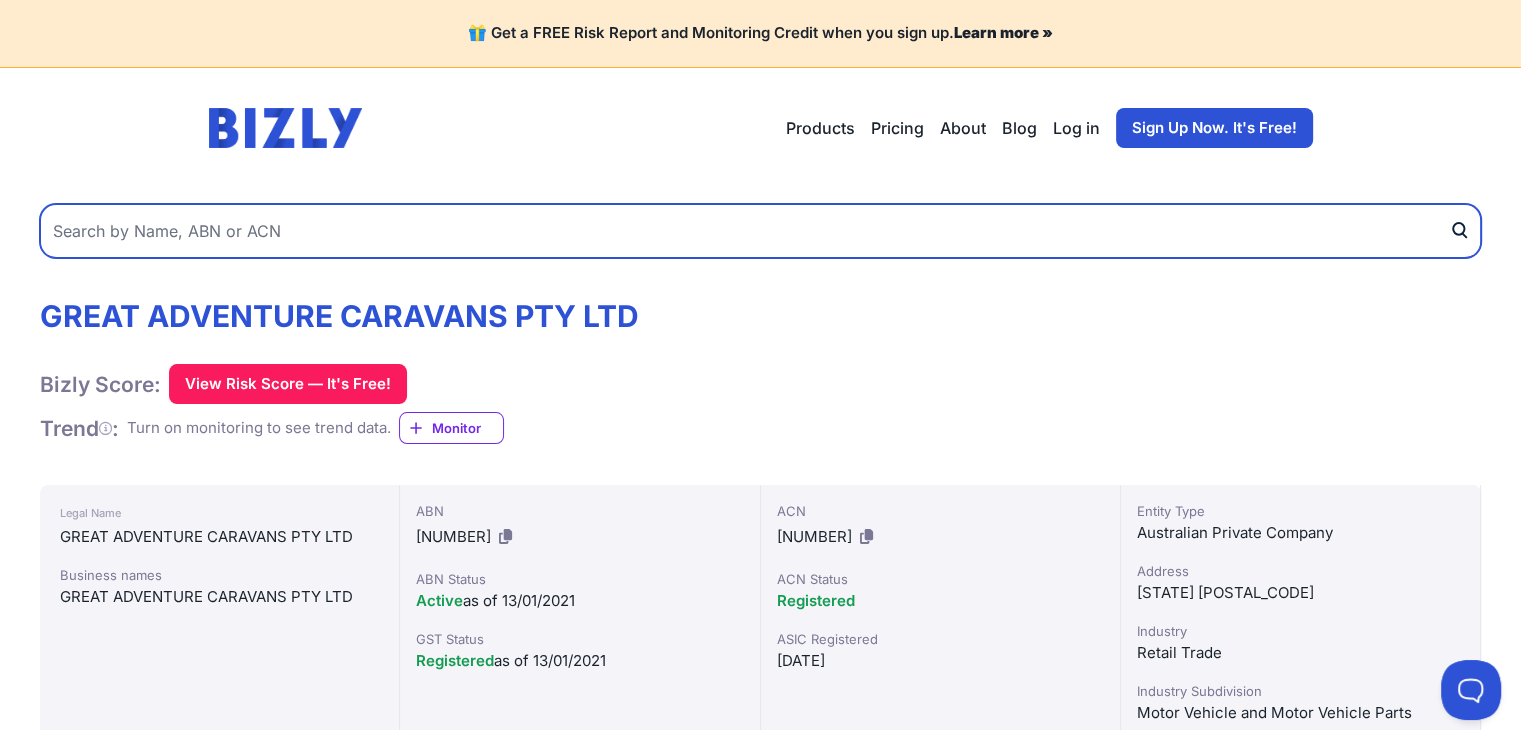 click at bounding box center (760, 231) 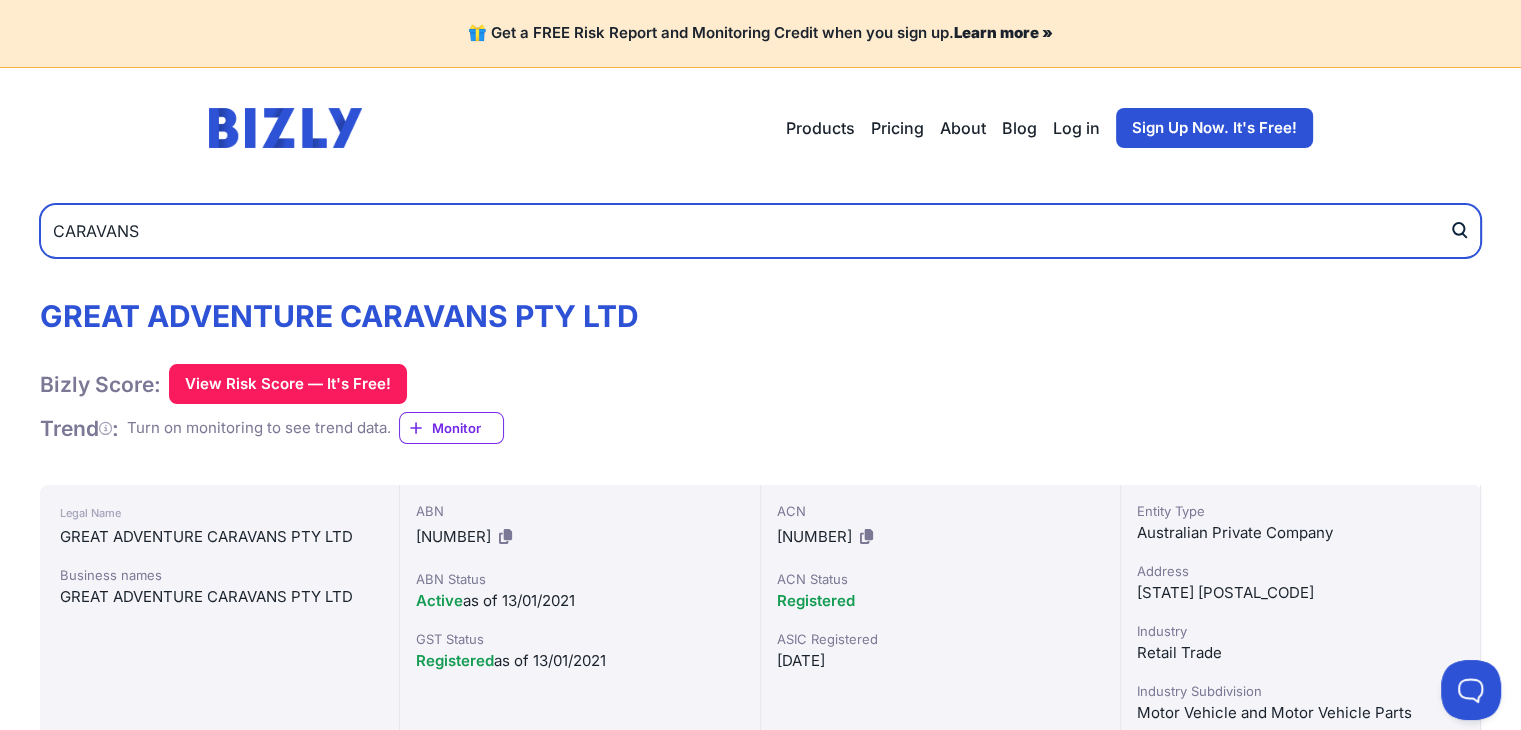 type on "CARAVANS" 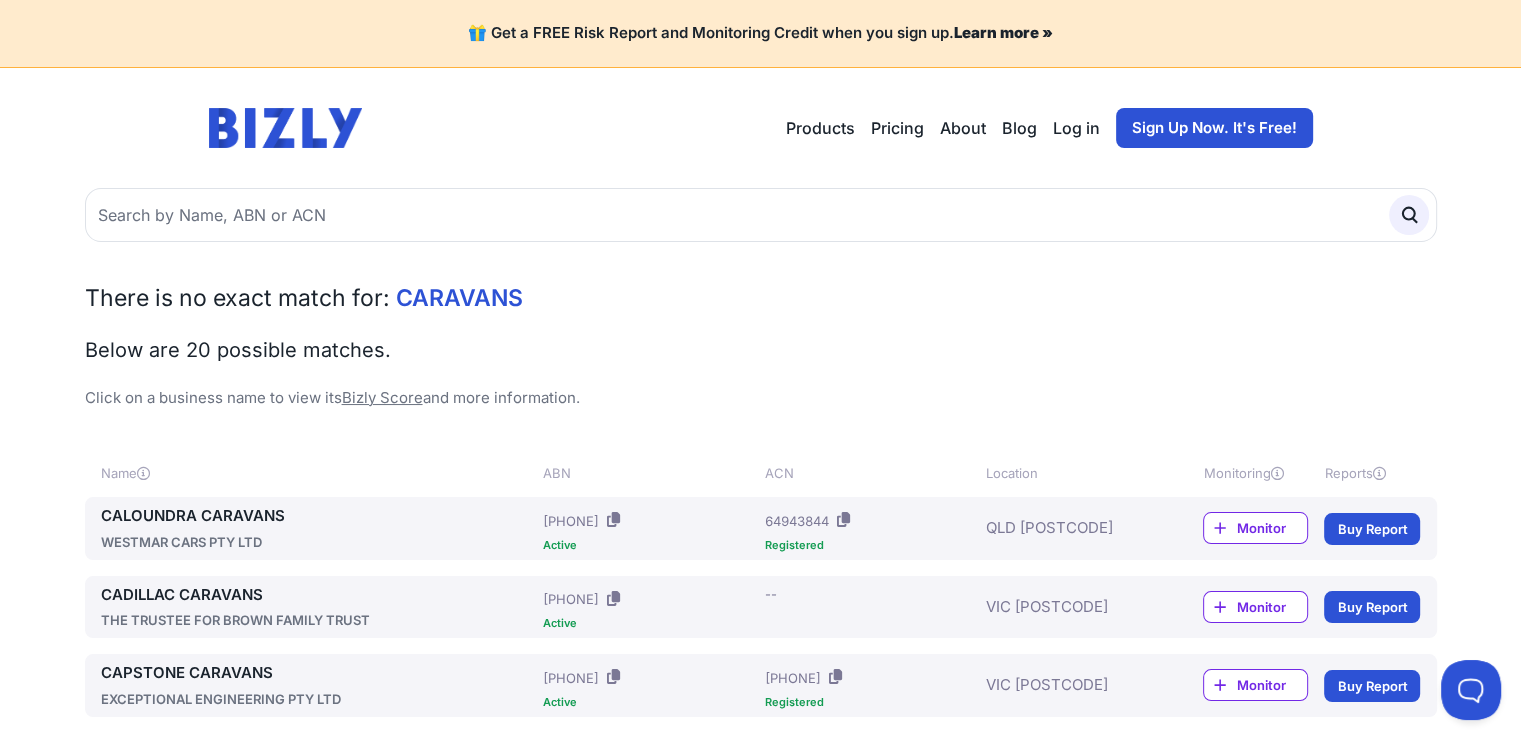 scroll, scrollTop: 0, scrollLeft: 0, axis: both 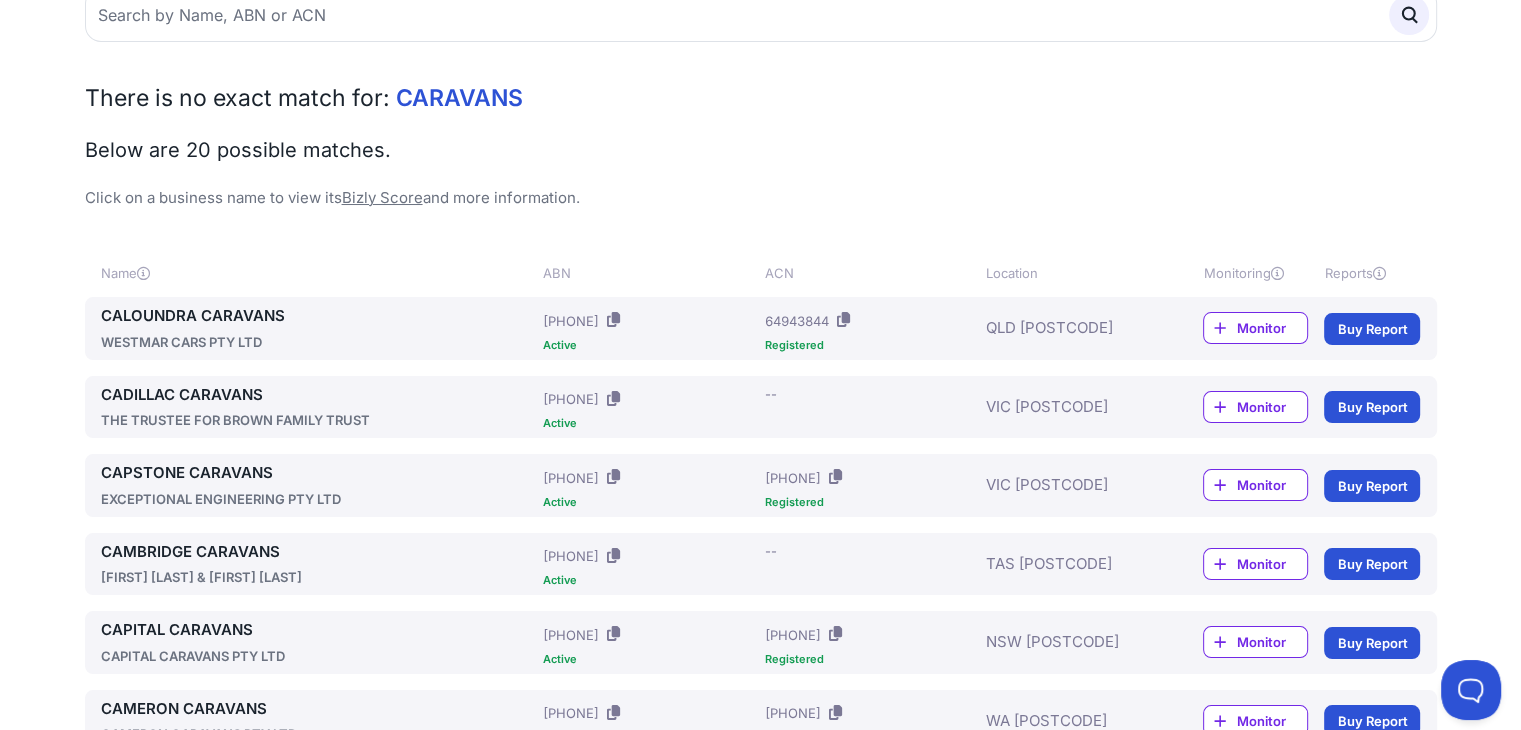 click on "CAPSTONE CARAVANS" at bounding box center [318, 473] 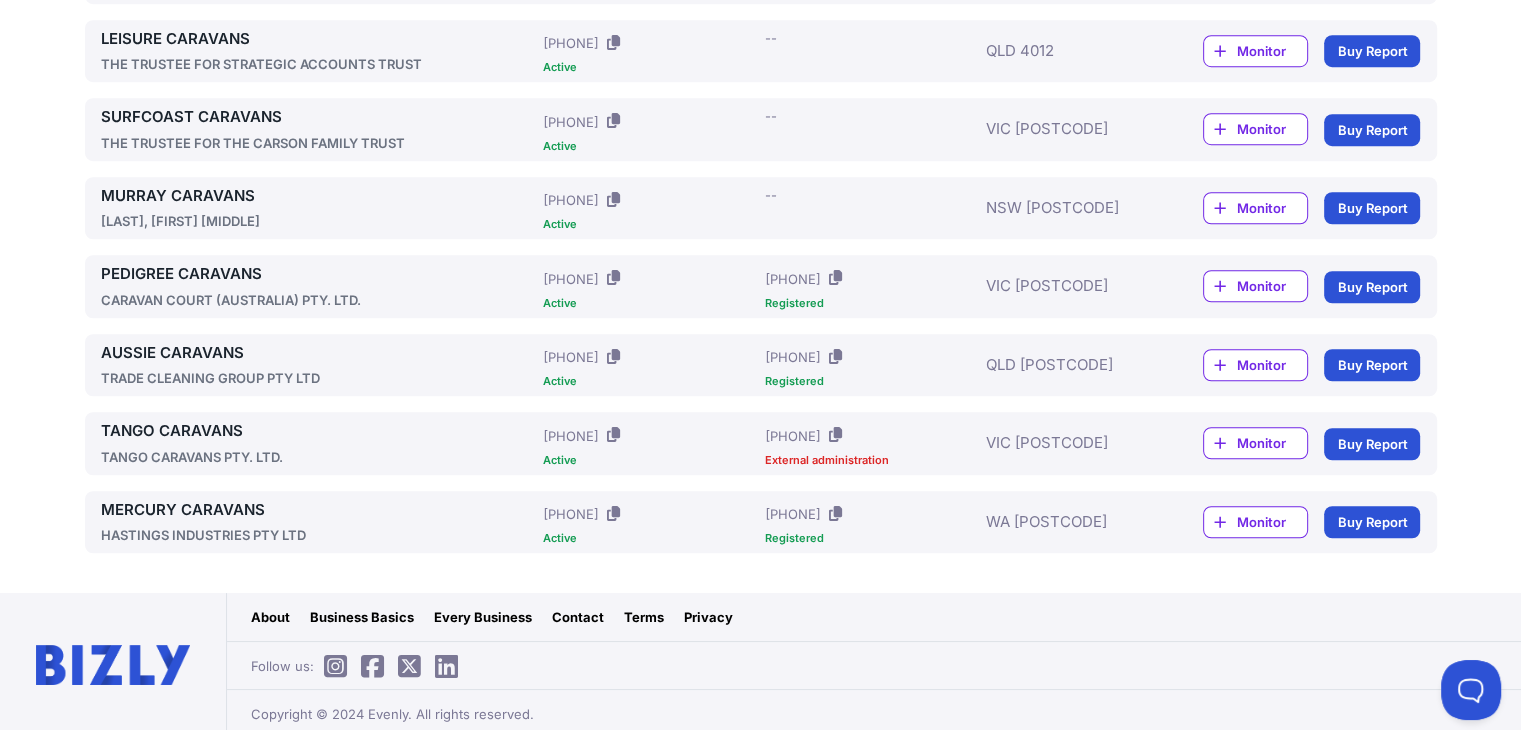 scroll, scrollTop: 1505, scrollLeft: 0, axis: vertical 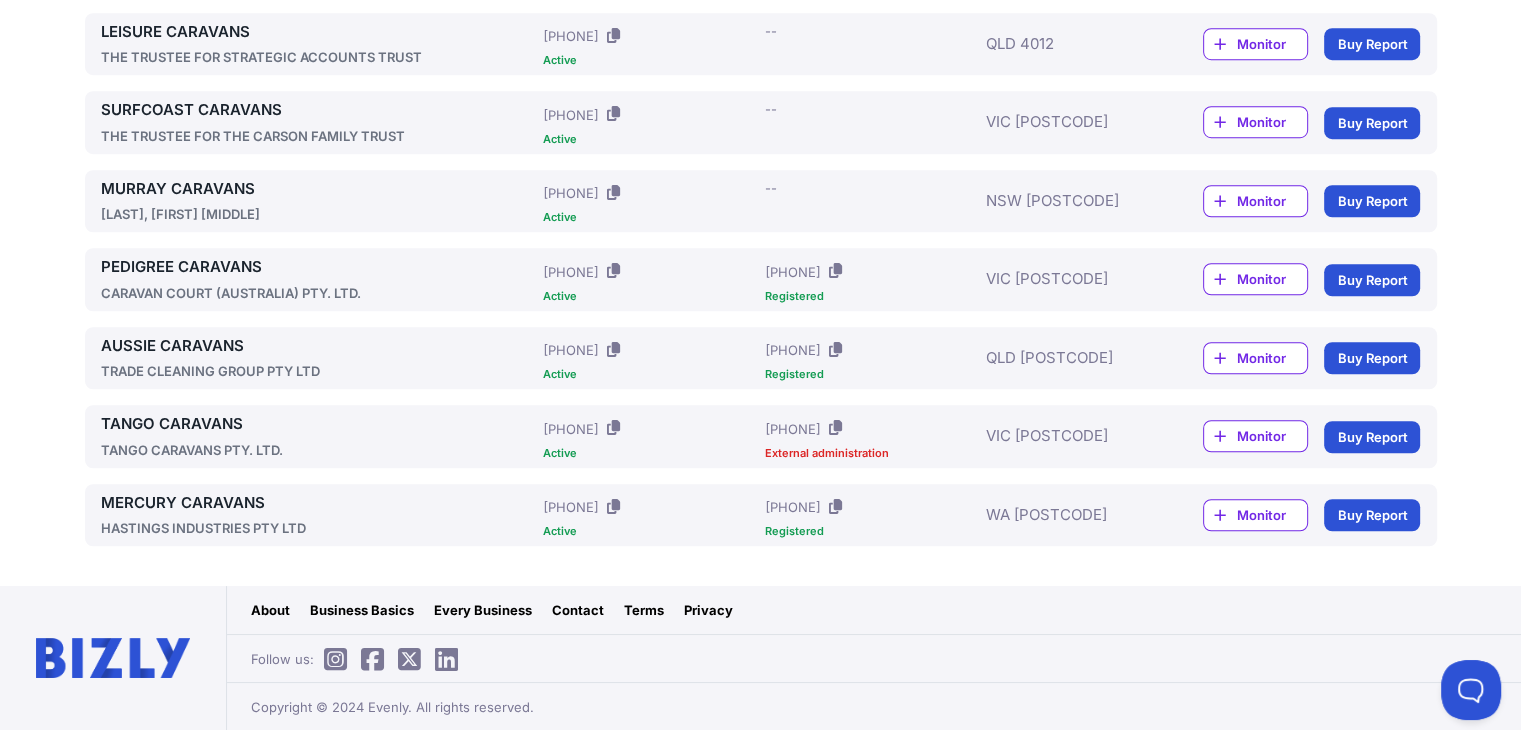 click on "TANGO CARAVANS" at bounding box center (318, 424) 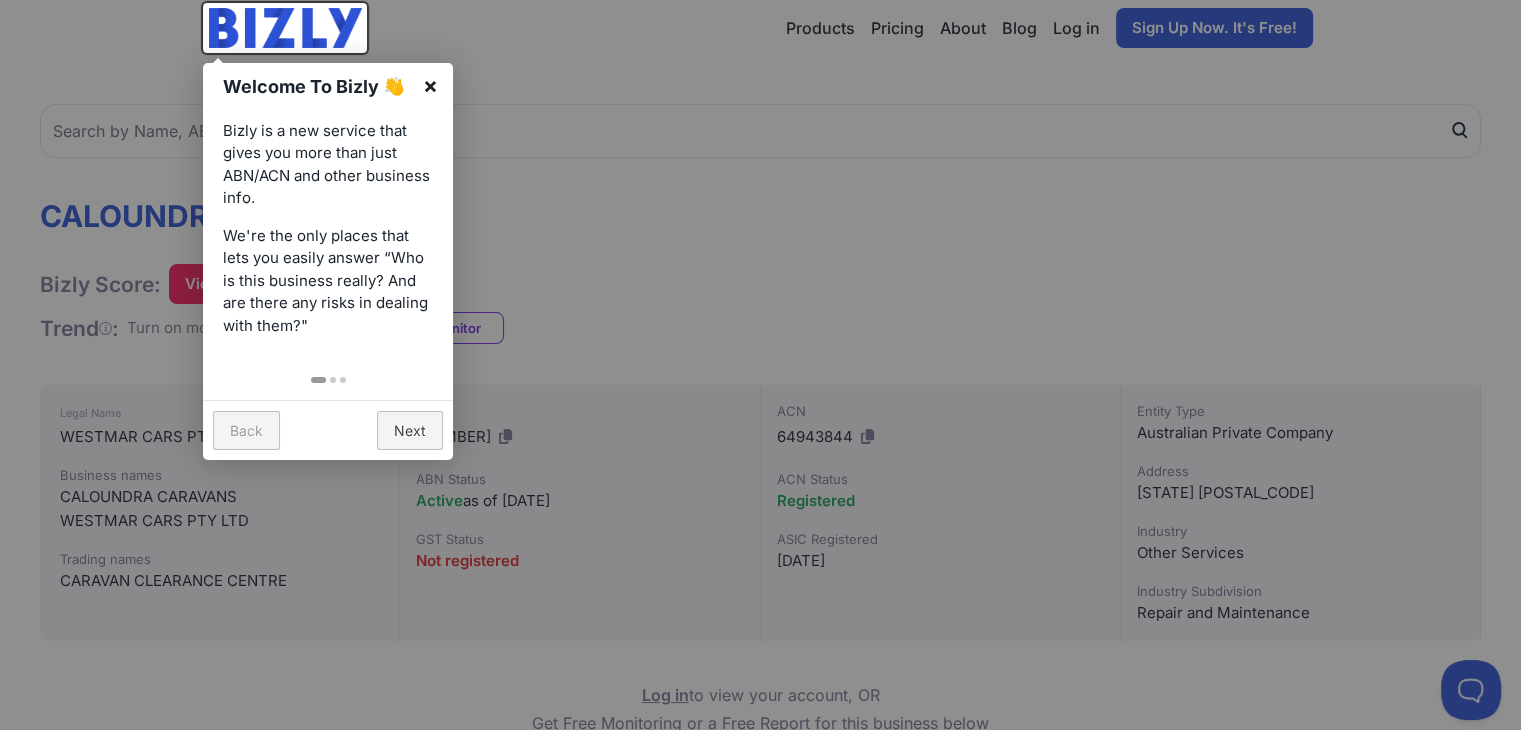 scroll, scrollTop: 0, scrollLeft: 0, axis: both 